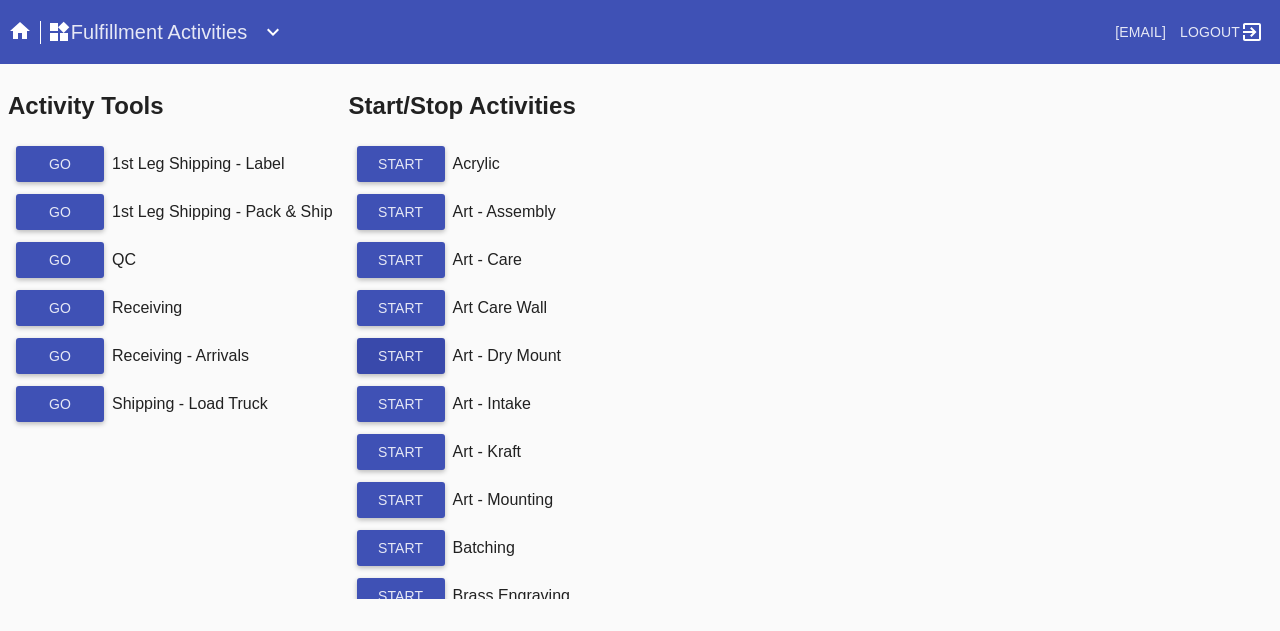 scroll, scrollTop: 0, scrollLeft: 0, axis: both 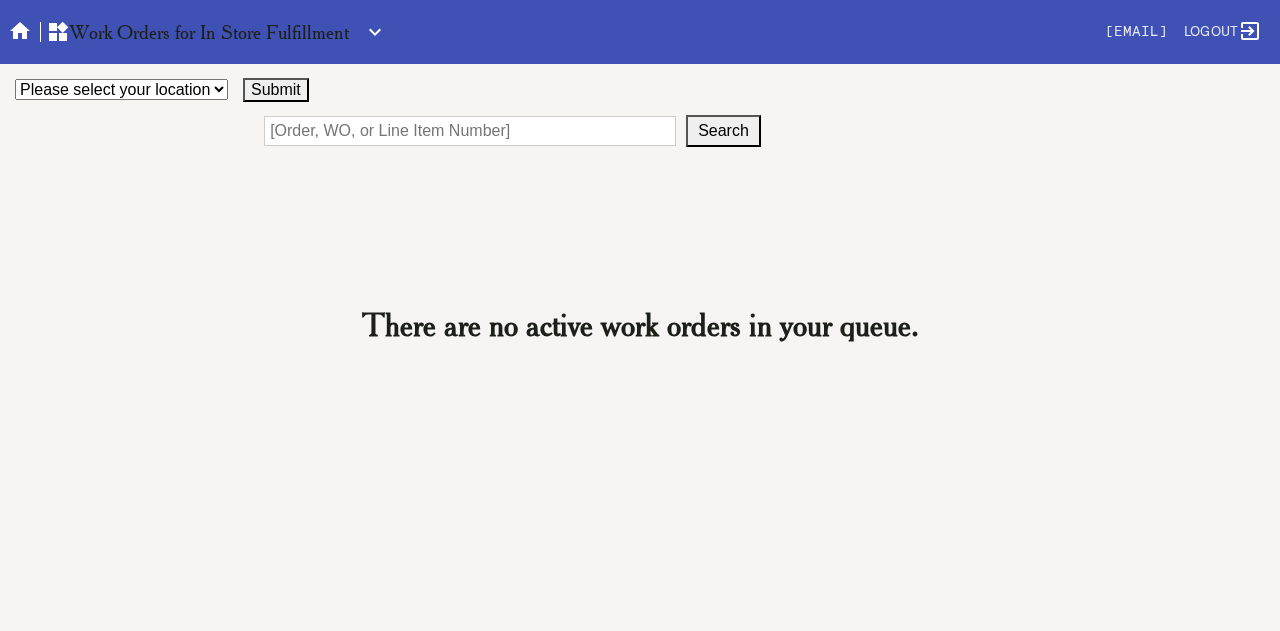 click 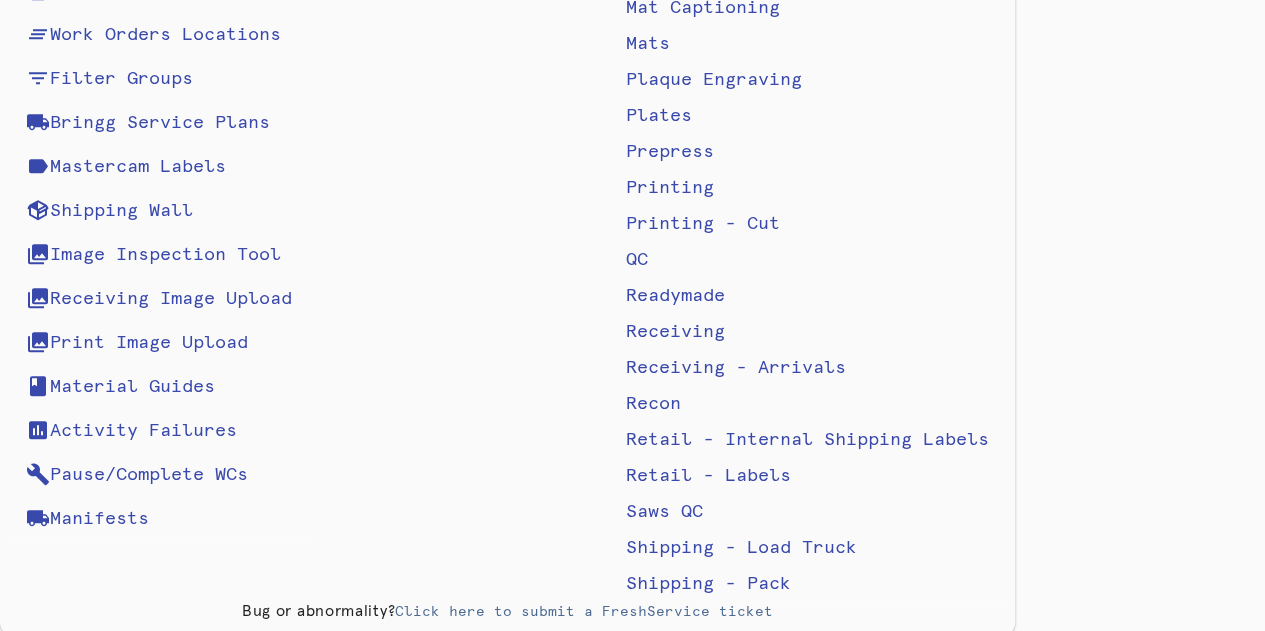 scroll, scrollTop: 644, scrollLeft: 0, axis: vertical 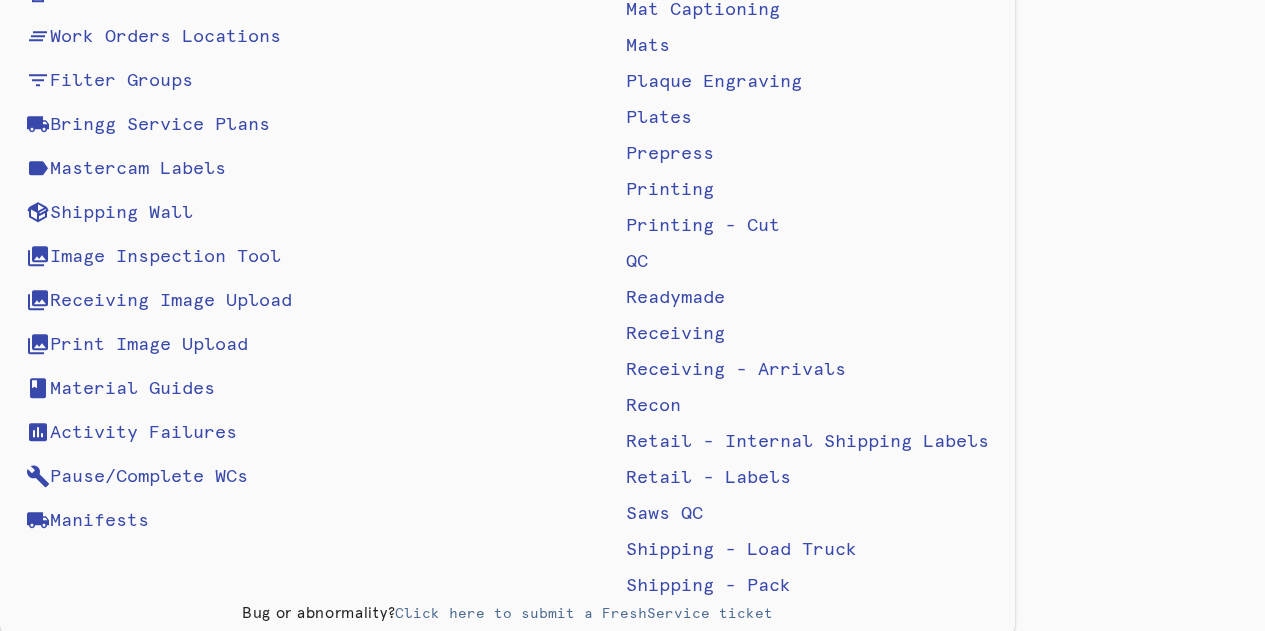 click on "Retail - Labels" at bounding box center [708, 478] 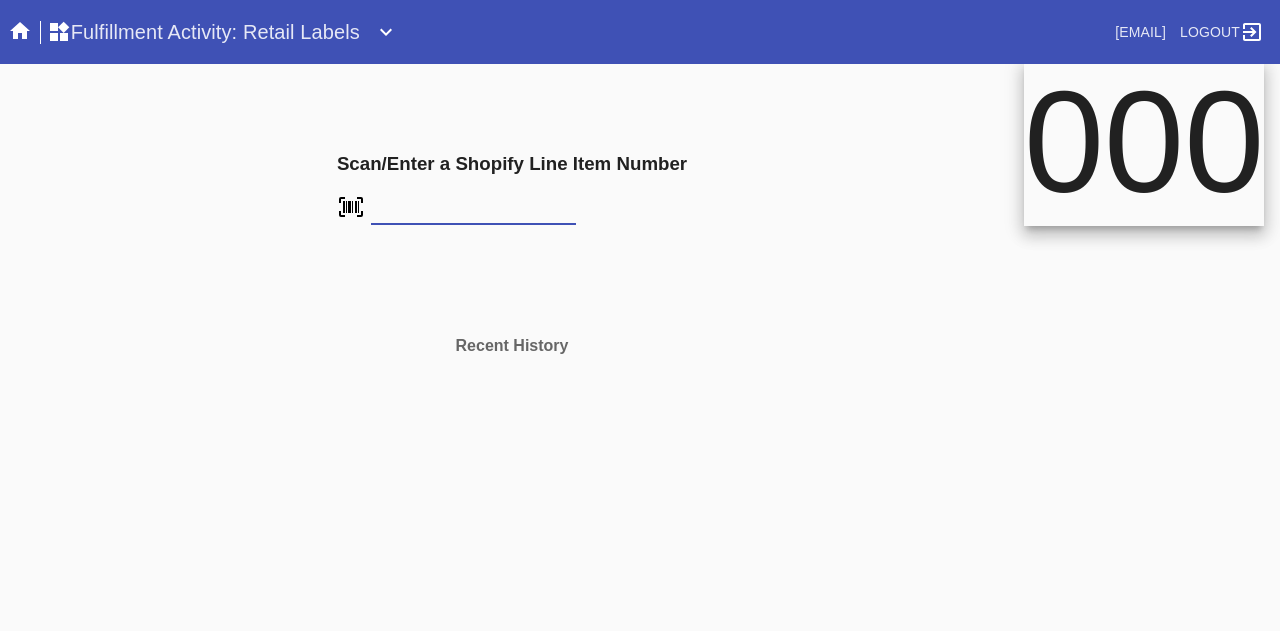 scroll, scrollTop: 0, scrollLeft: 0, axis: both 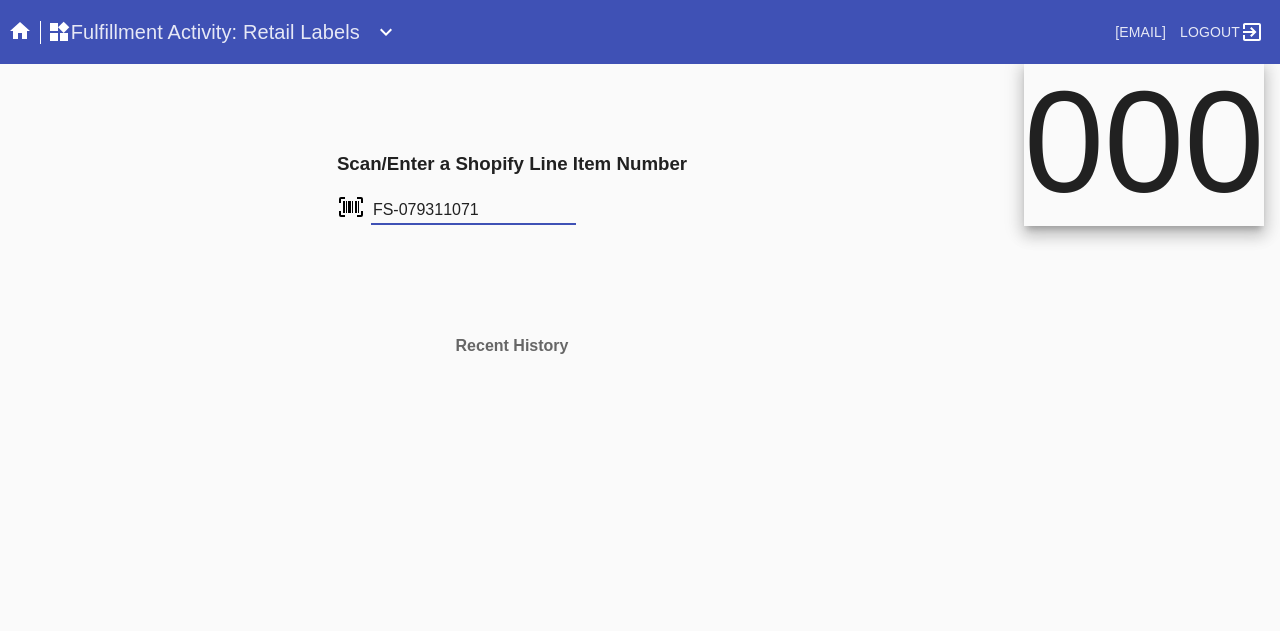 type on "FS-079311071" 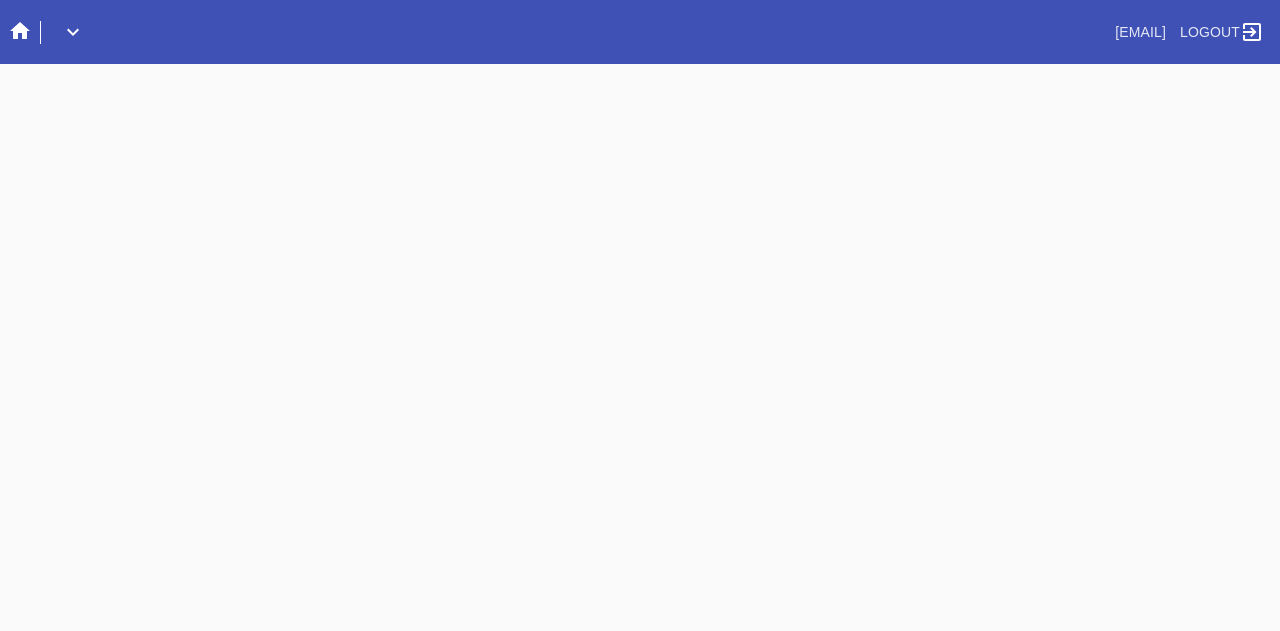 scroll, scrollTop: 0, scrollLeft: 0, axis: both 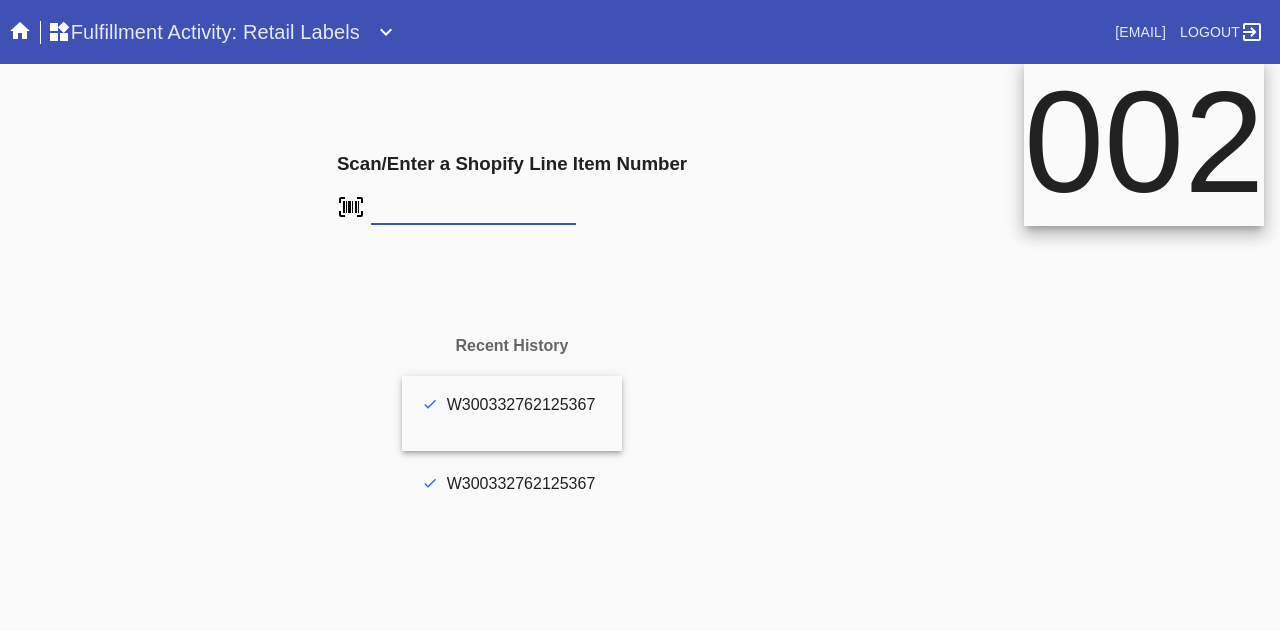 type on "FS-079311071" 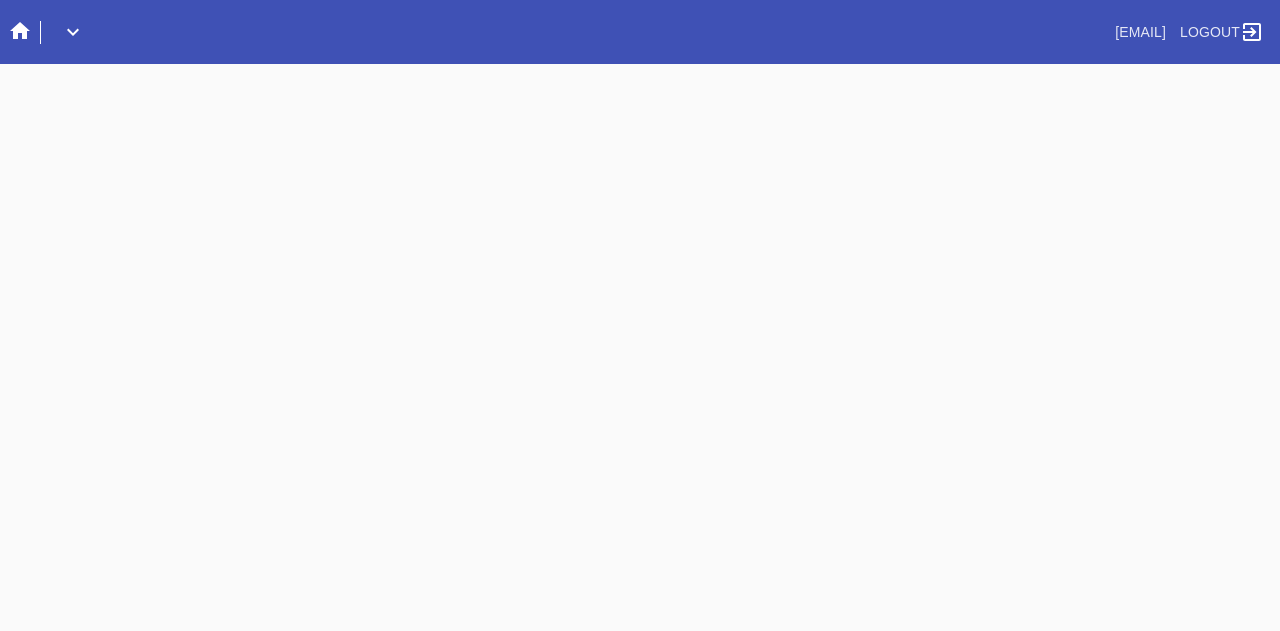 scroll, scrollTop: 0, scrollLeft: 0, axis: both 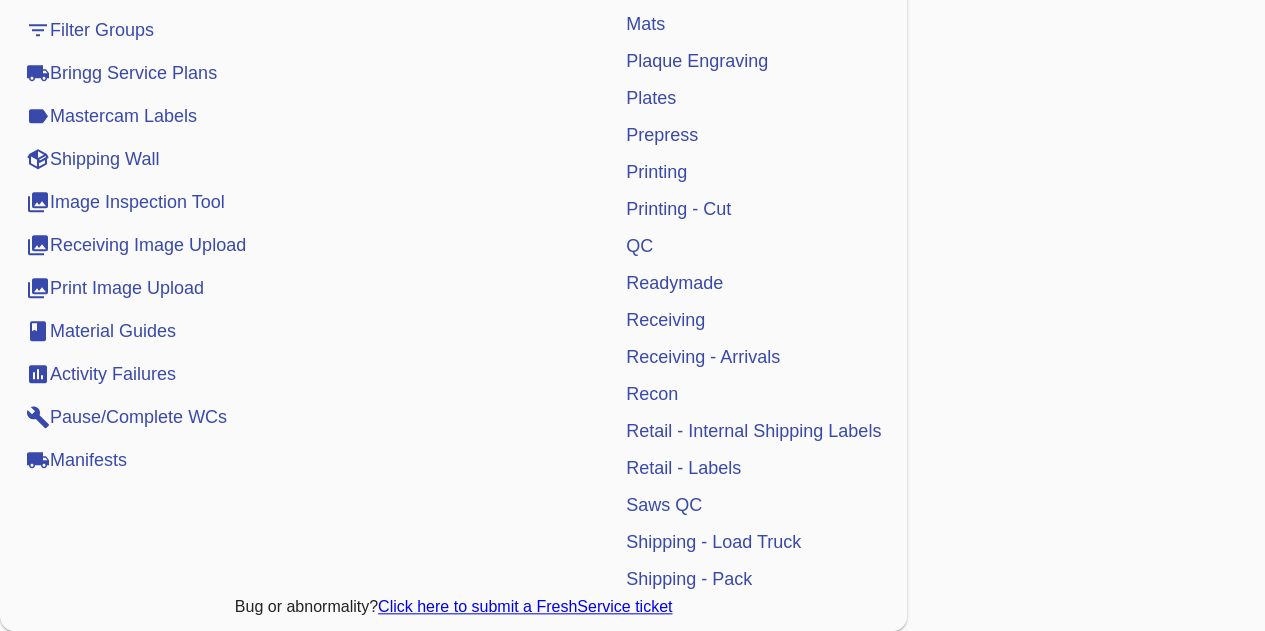 click on "Retail - Labels" at bounding box center (683, 468) 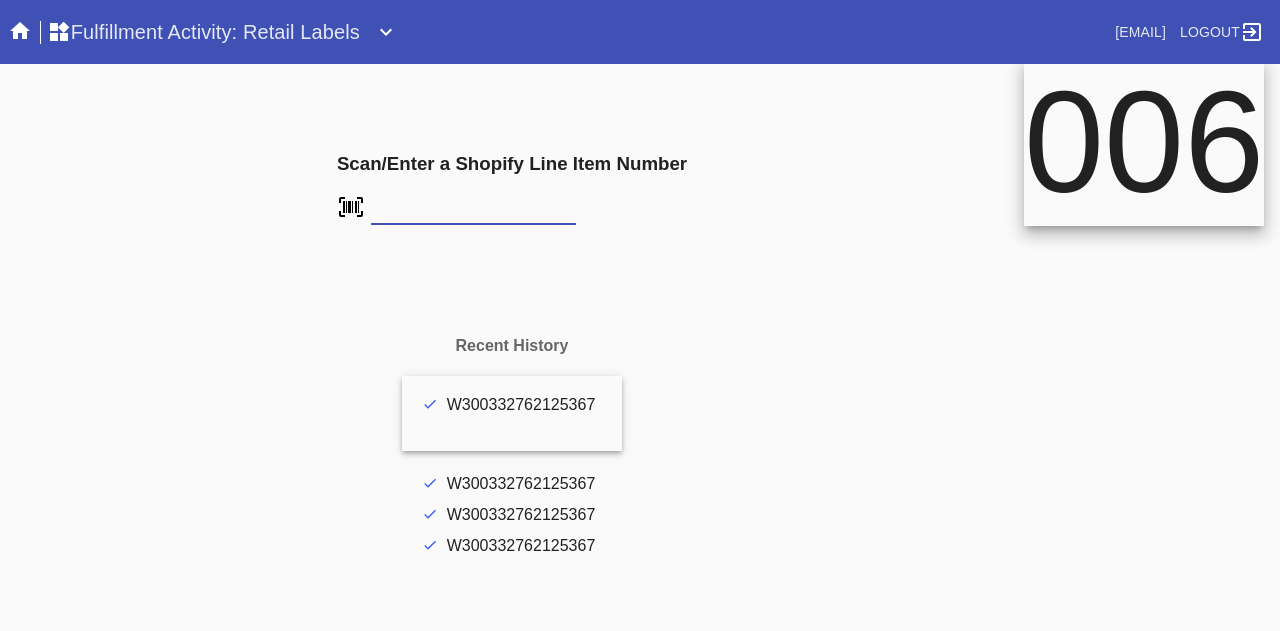 scroll, scrollTop: 0, scrollLeft: 0, axis: both 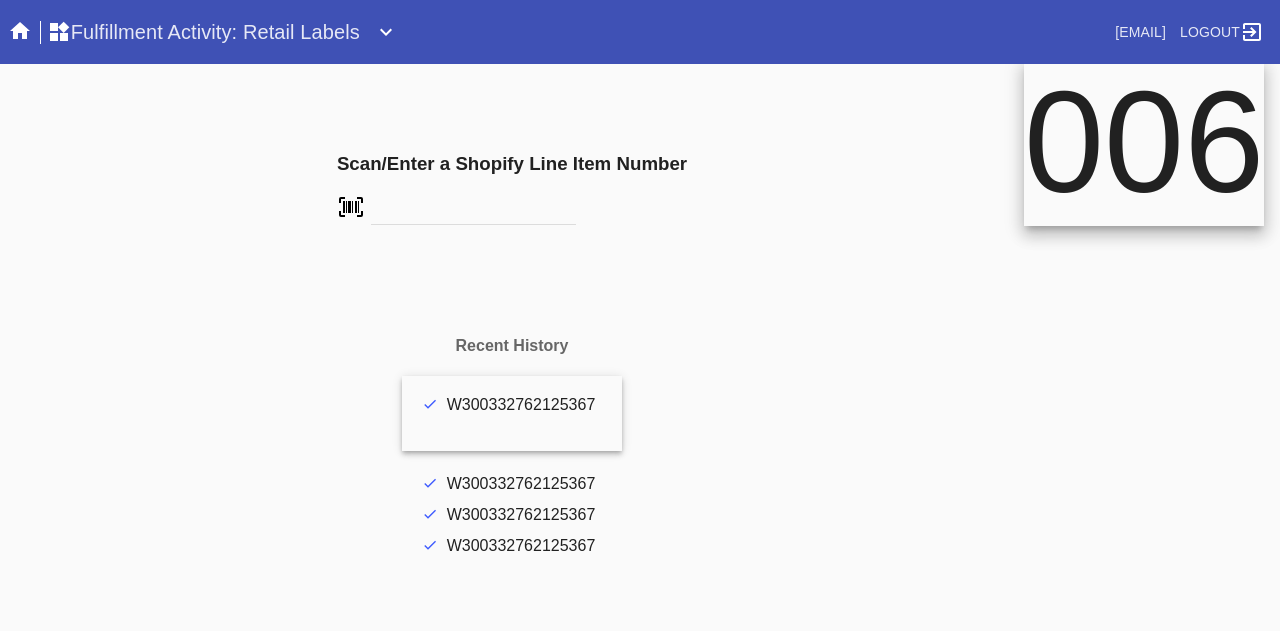 click on "Scan/Enter a Shopify Line Item Number" at bounding box center (512, 190) 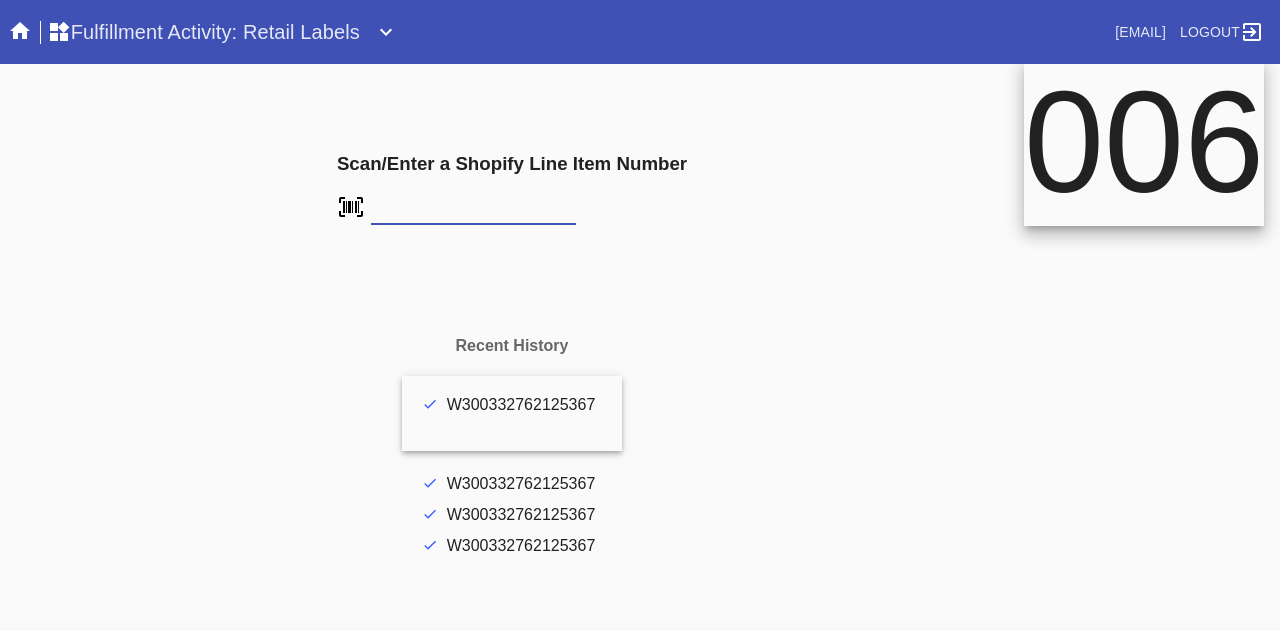 click at bounding box center [473, 210] 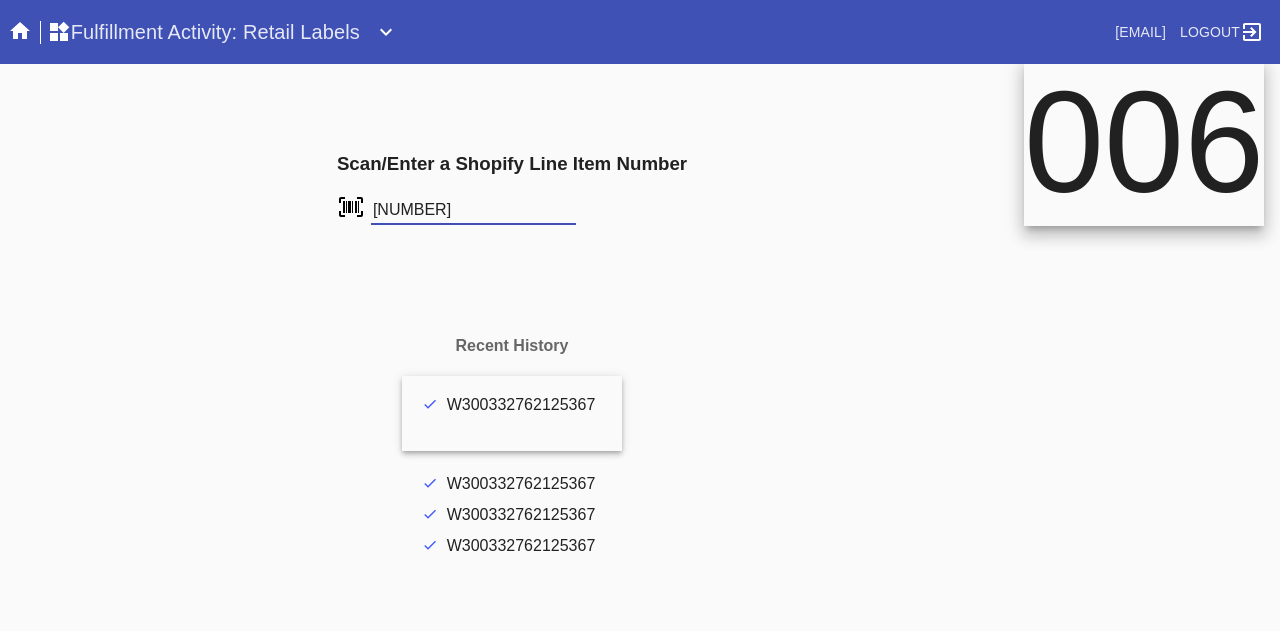 type on "FS-865021449" 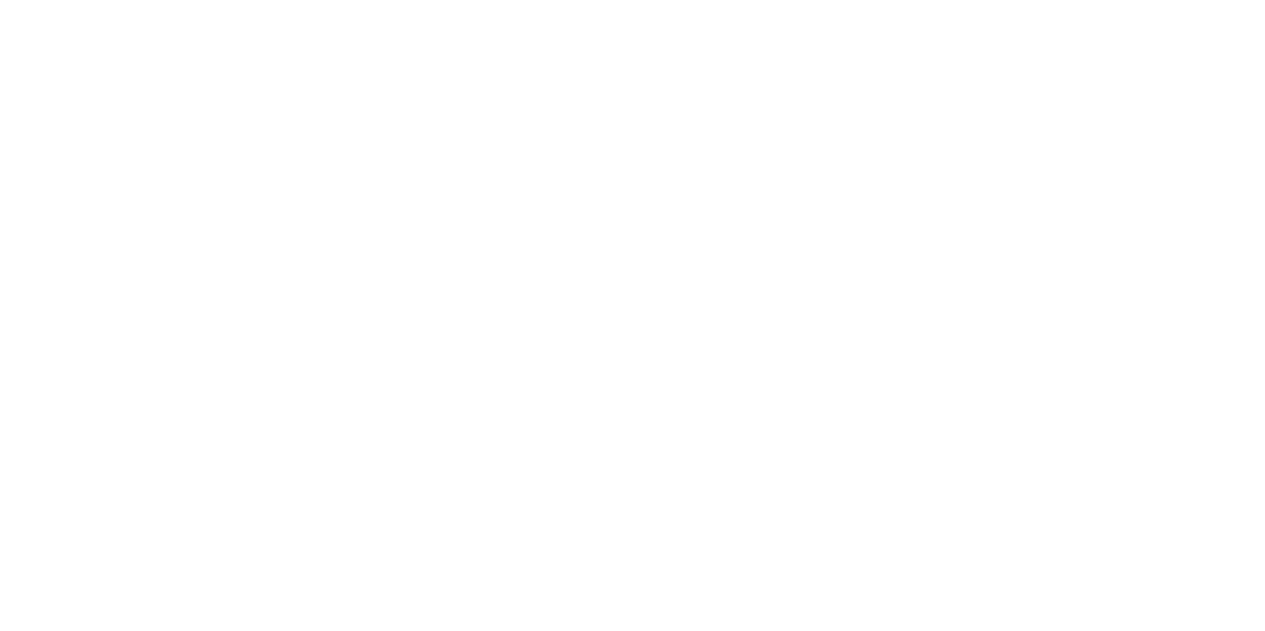 scroll, scrollTop: 0, scrollLeft: 0, axis: both 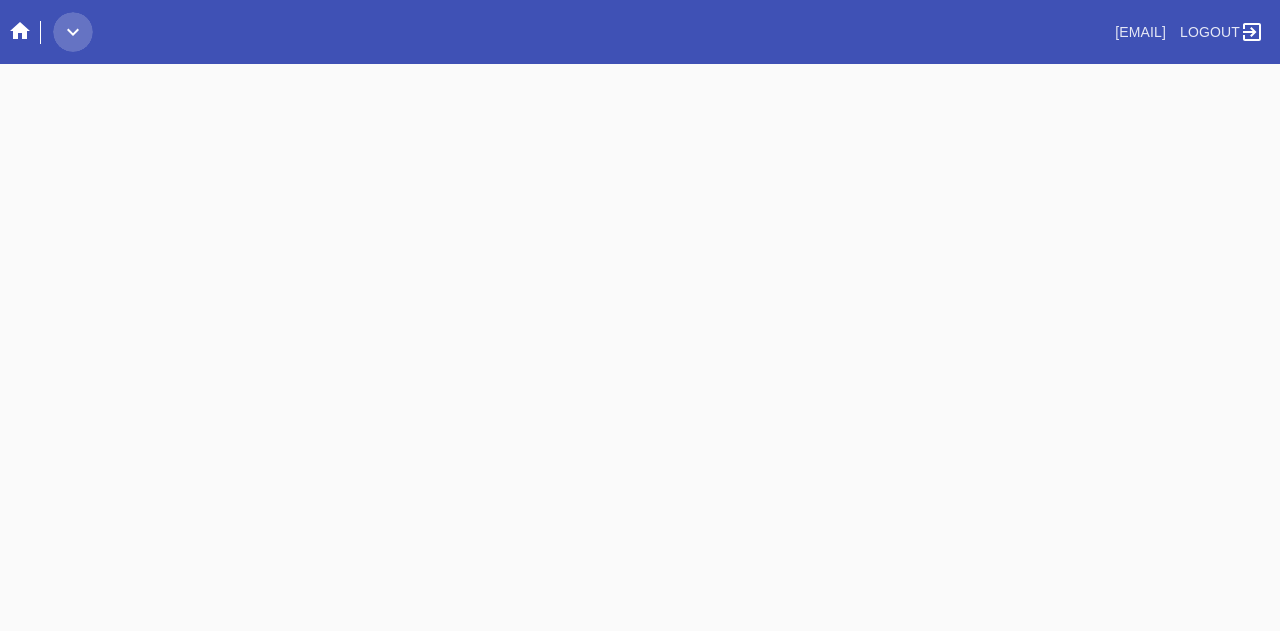 click 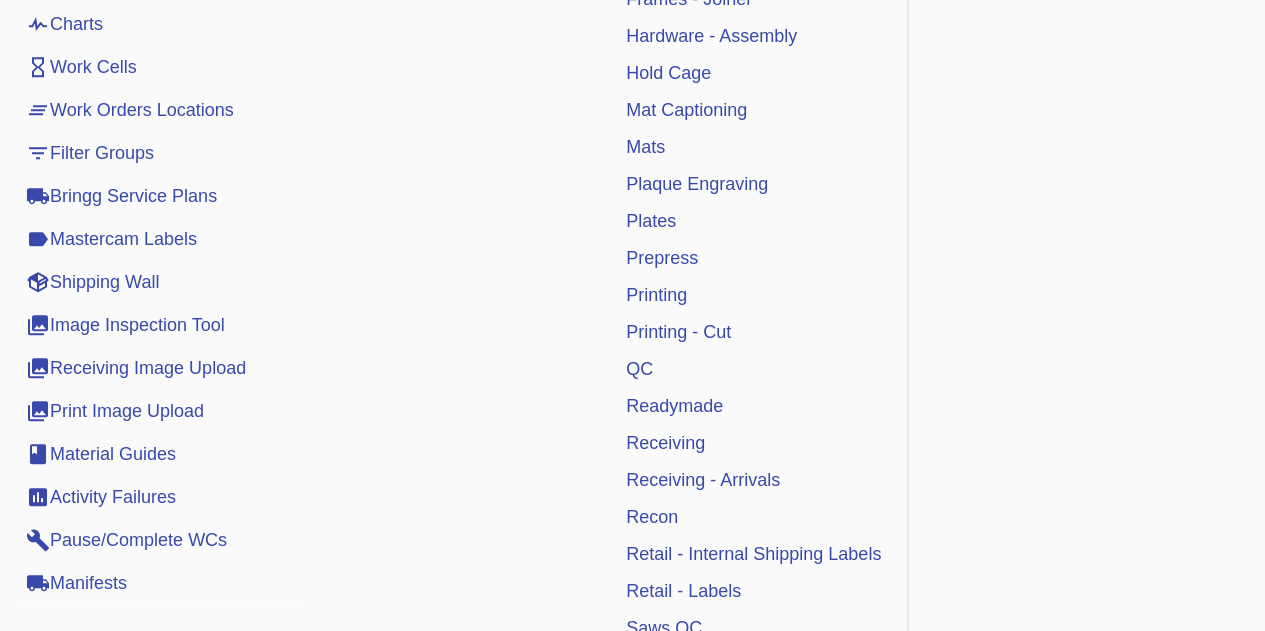 scroll, scrollTop: 539, scrollLeft: 0, axis: vertical 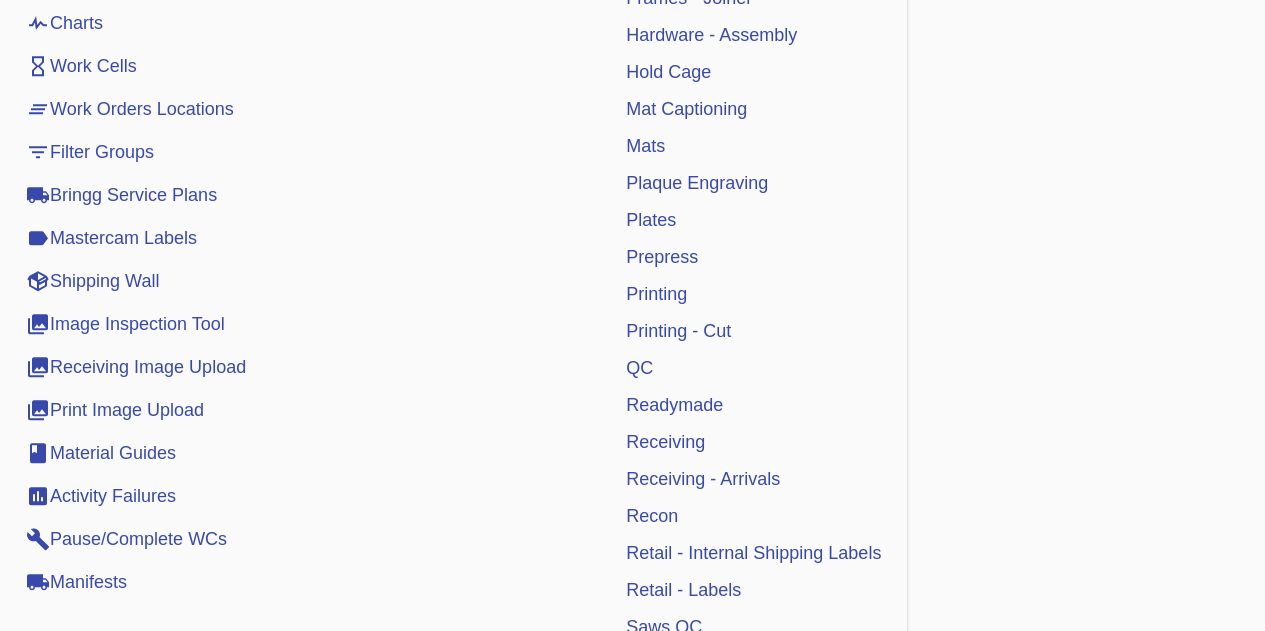 click on "Search
.a {
fill: #1d2019;
}
Spinner
.a {
fill: #1d2019;
}
Go to order
example: o R123456789 (or o #M12423)
Search via Panoramic
example: Any Email or FB number, R*...
Go to user
example: u <email> | u U1234
Go to order audit log
example: al R123456789
Go to order payments
example: op R123456789
Go to most recent order for email
example: <email> | ro <email fragment>
Go to orders for email
example: <email> | o <email fragment>
Go to promo
example: p <code>
Make One Time Promo
example: mkp
Go to Gift Card
example: g G529704768722640
Search Joinery       Logout" at bounding box center [632, -224] 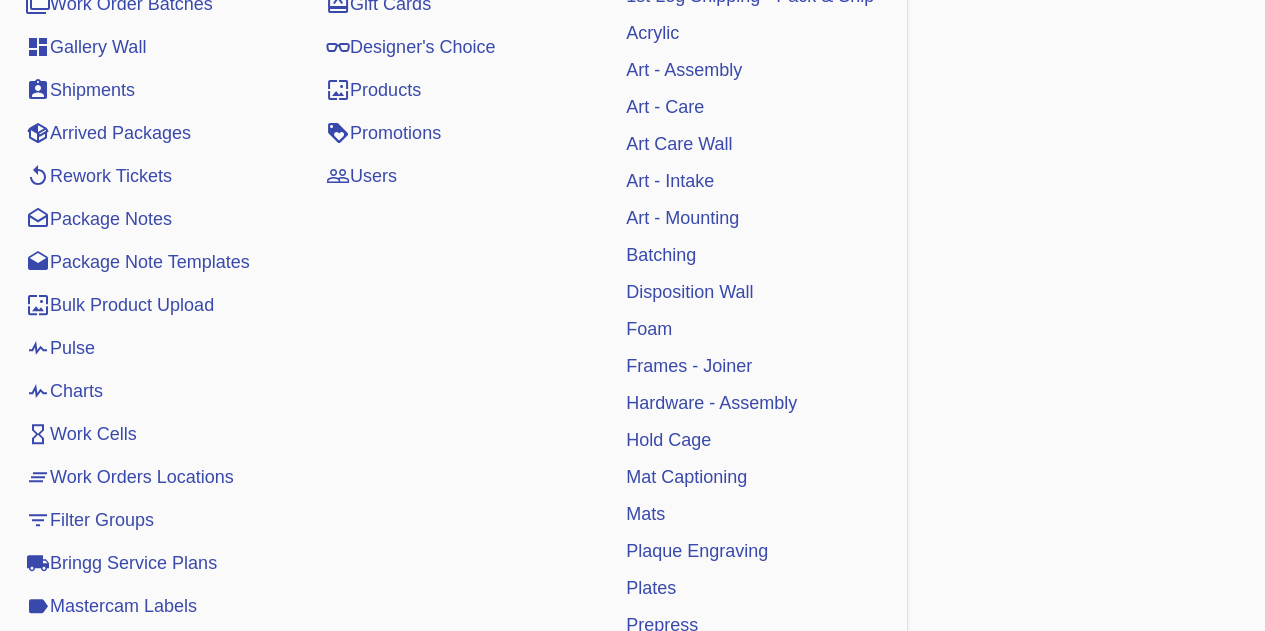 scroll, scrollTop: 0, scrollLeft: 0, axis: both 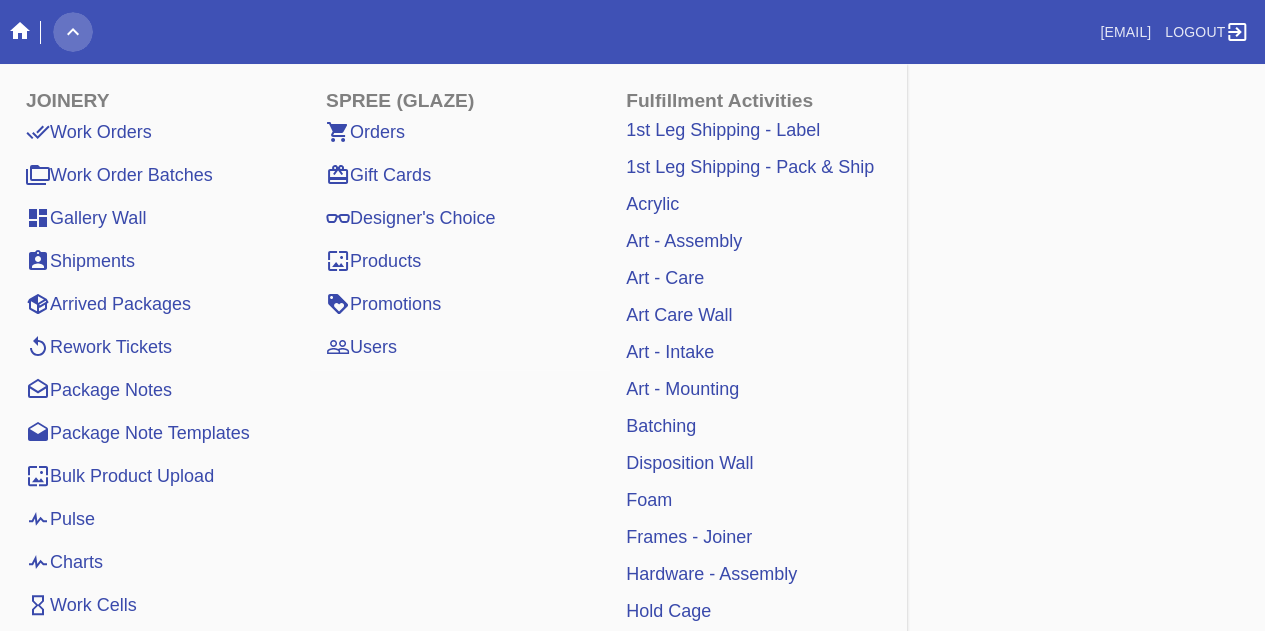 click 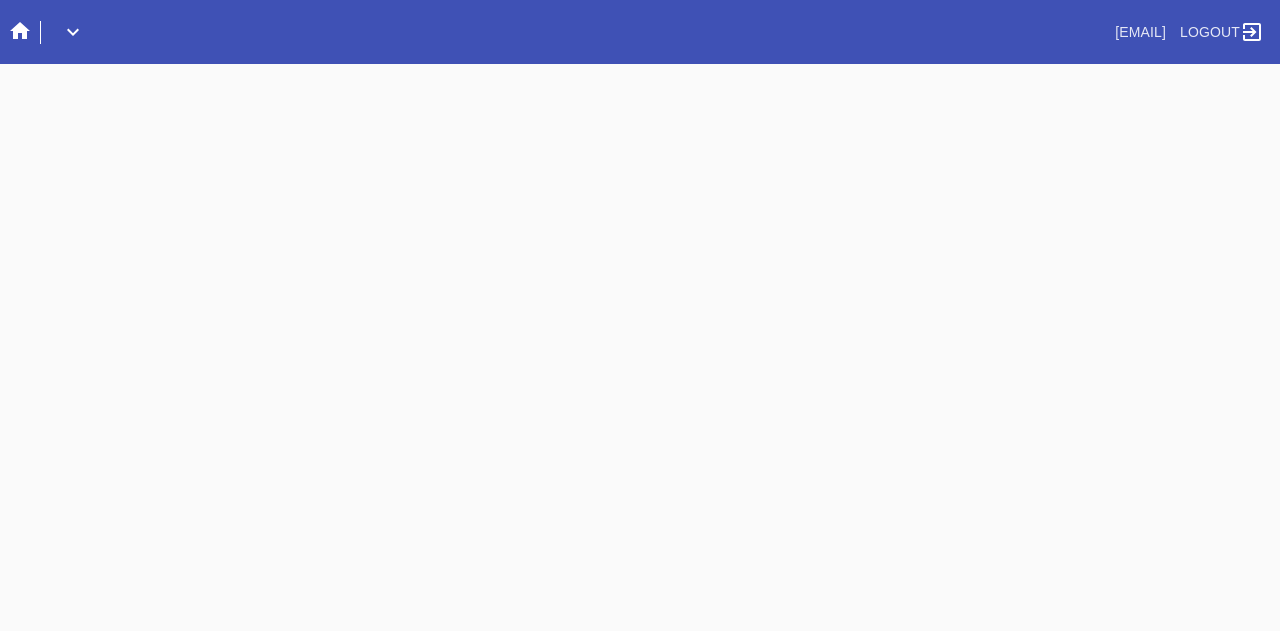click 